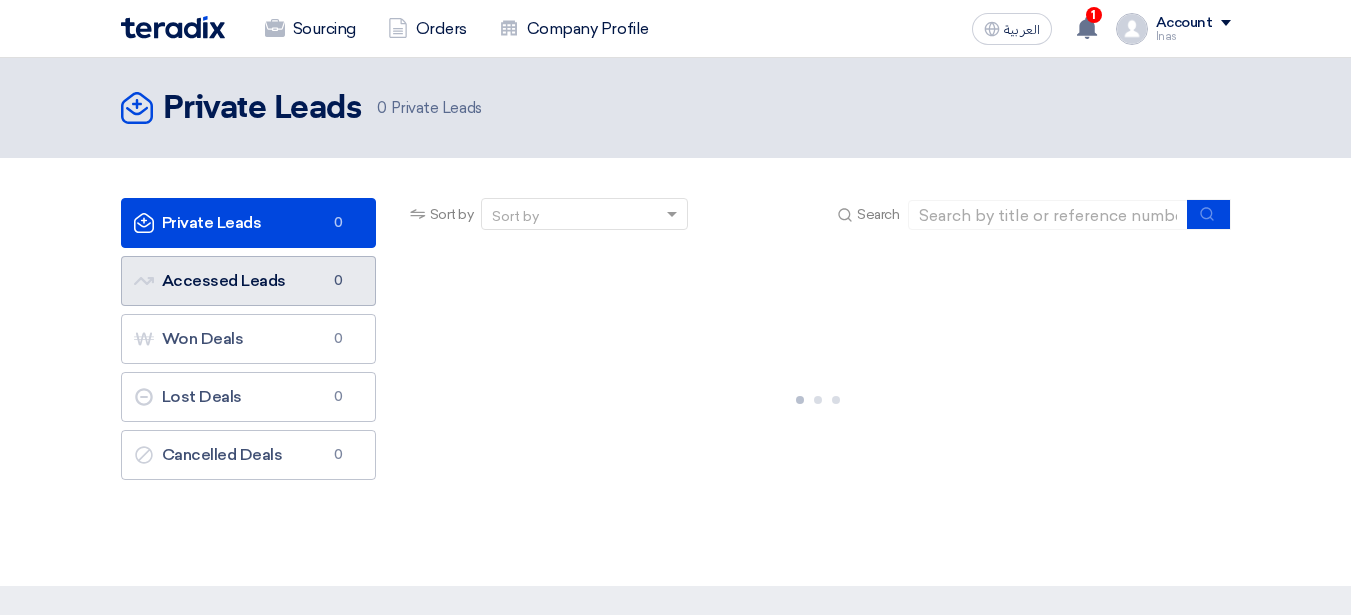 scroll, scrollTop: 0, scrollLeft: 0, axis: both 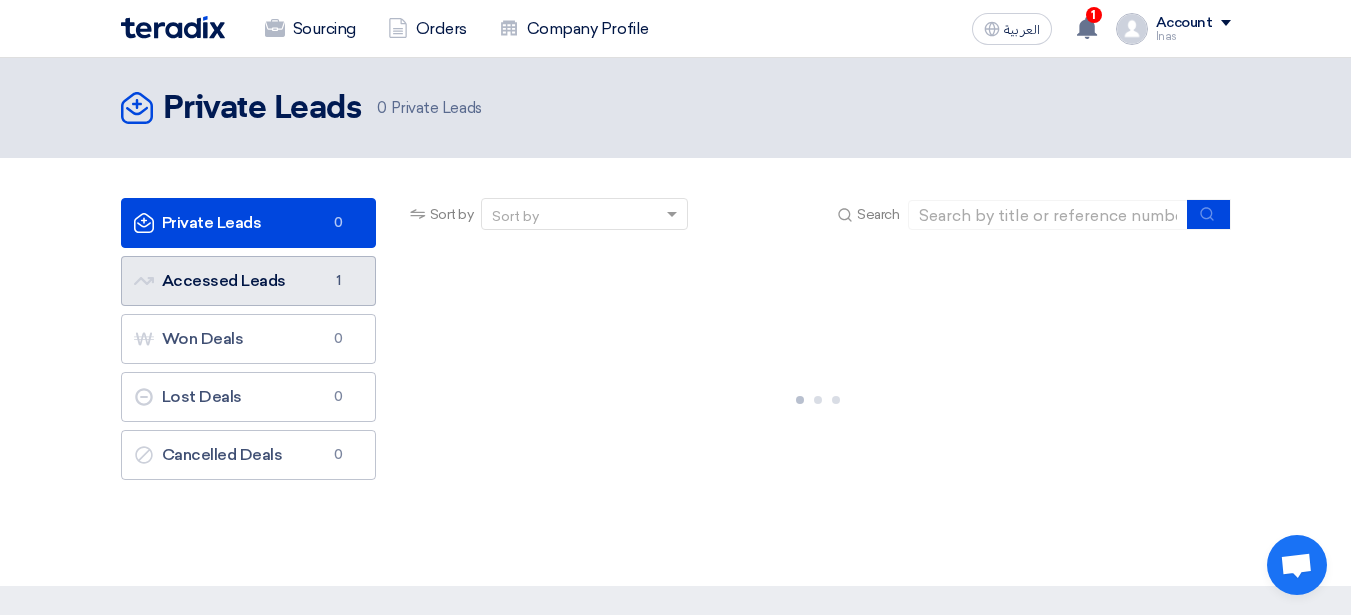 click on "Accessed Leads
Accessed Leads
1" 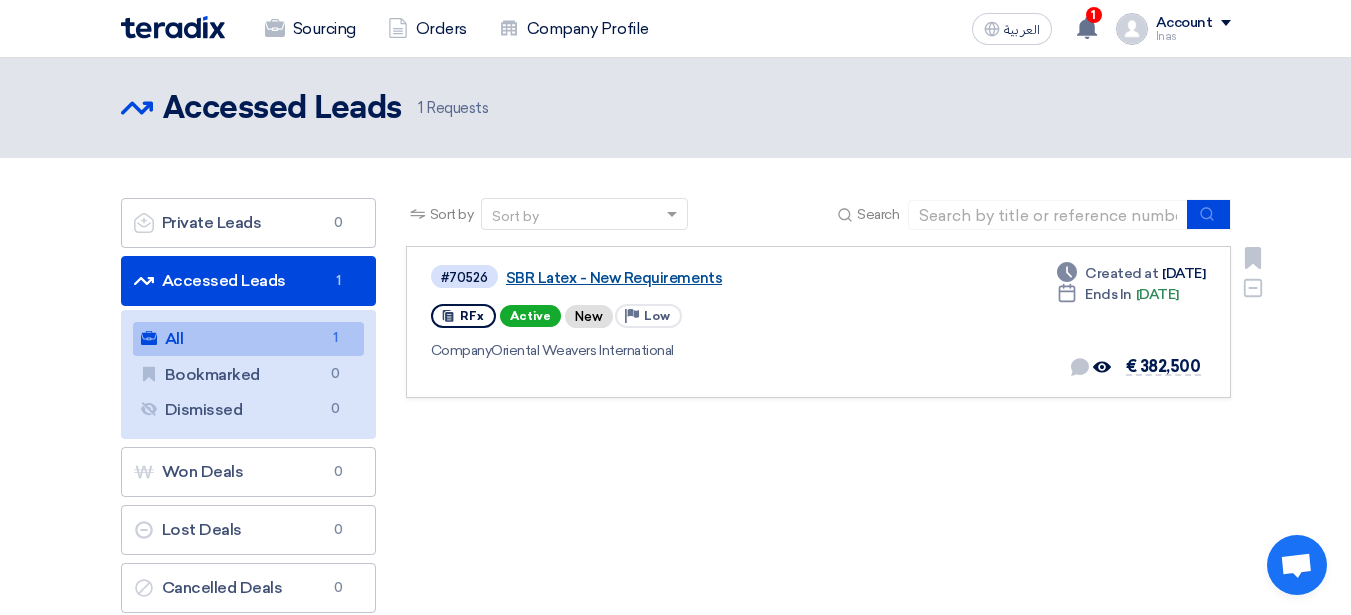 click on "SBR Latex - New Requirements" 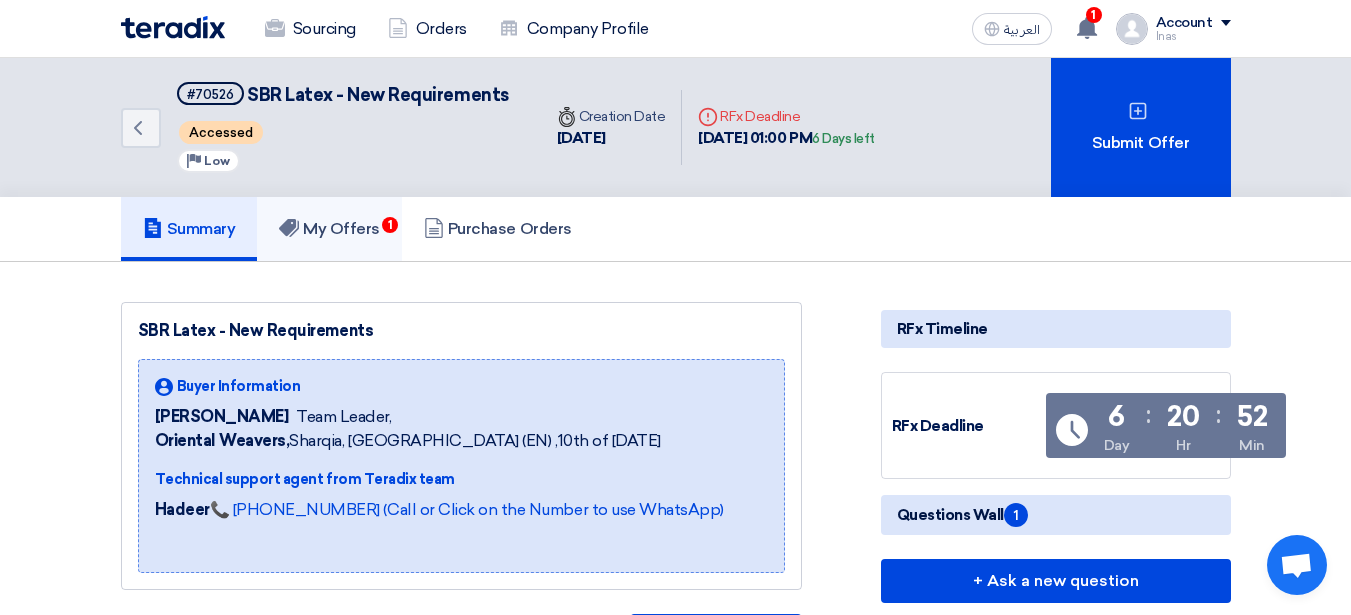 click on "My Offers
1" 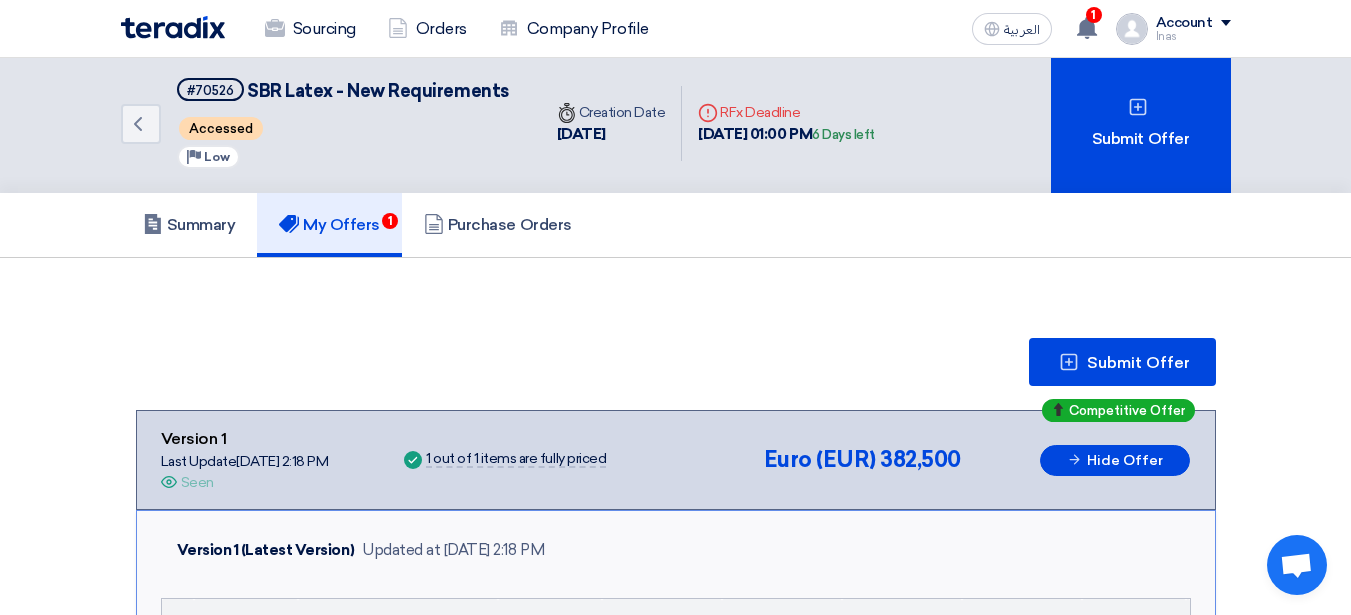scroll, scrollTop: 0, scrollLeft: 0, axis: both 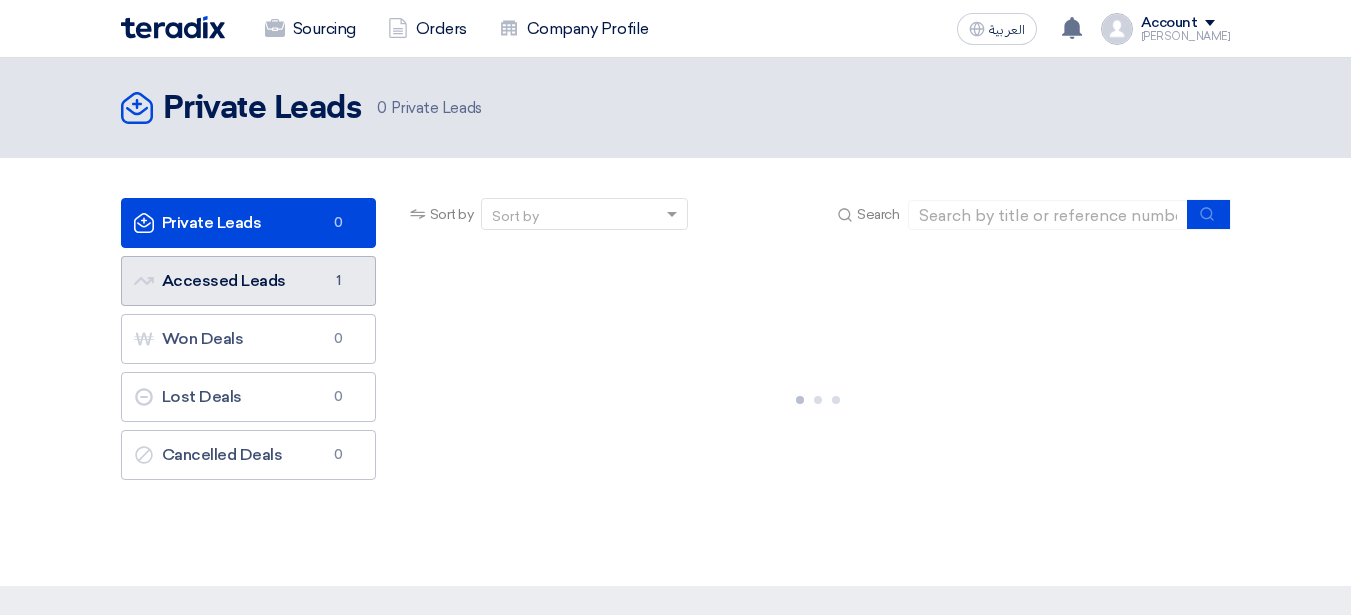 click on "Accessed Leads
Accessed Leads
1" 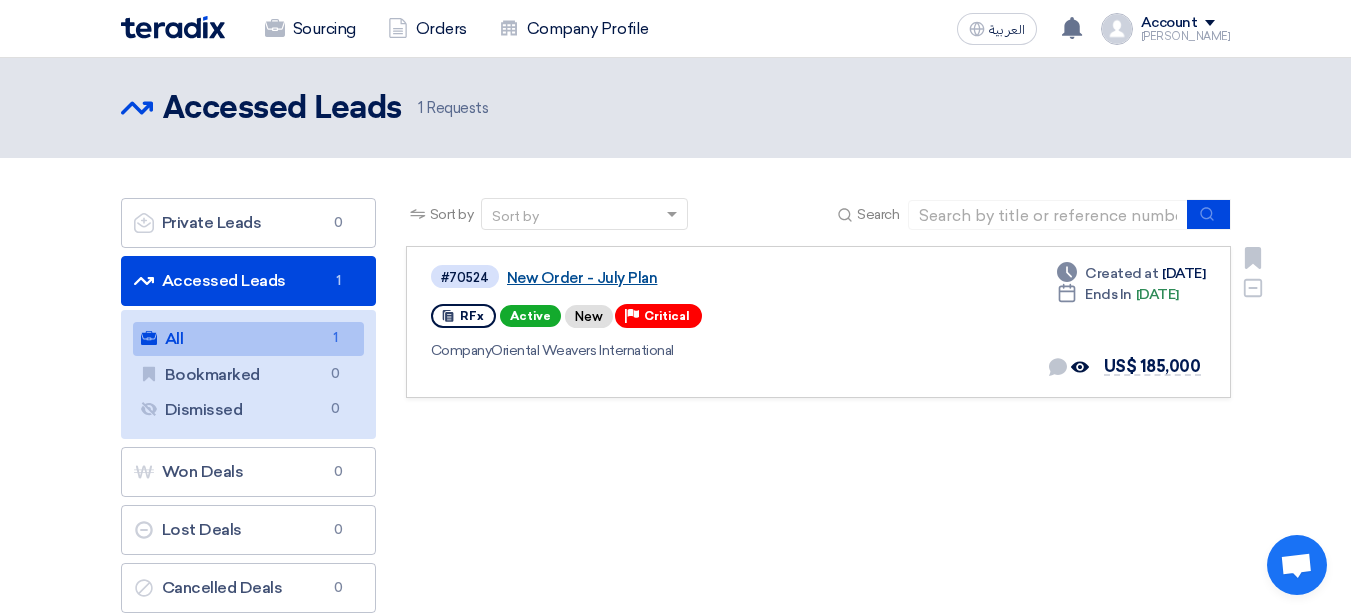 click on "New Order - July Plan" 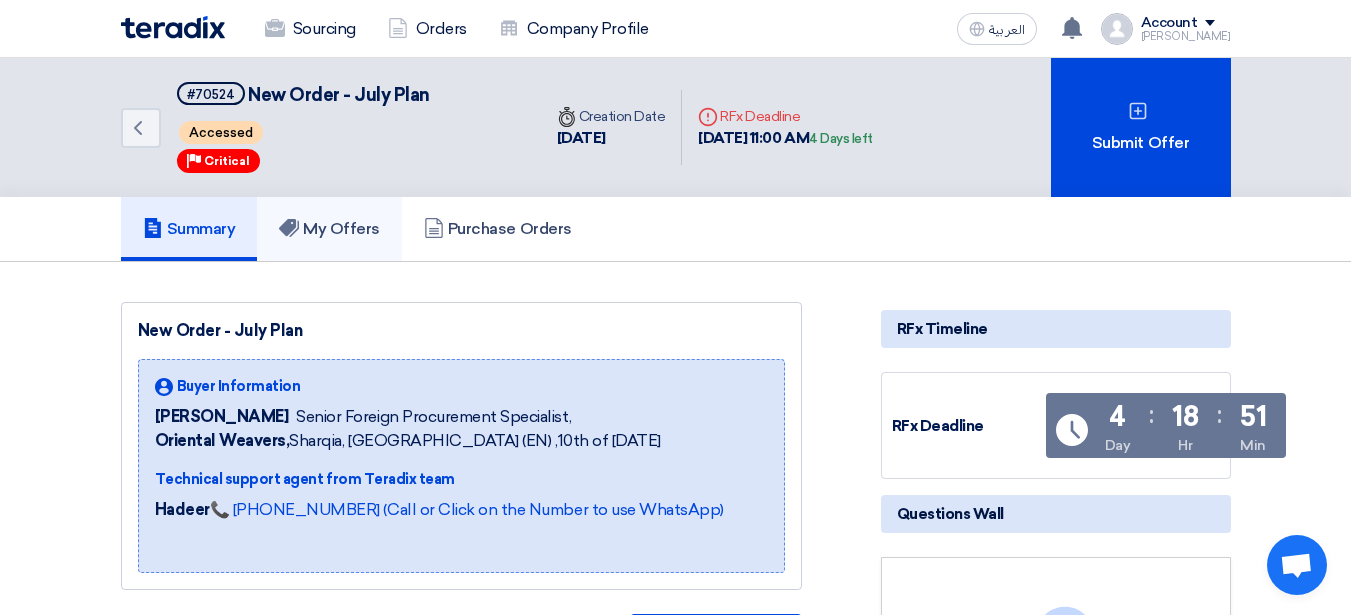 click on "My Offers" 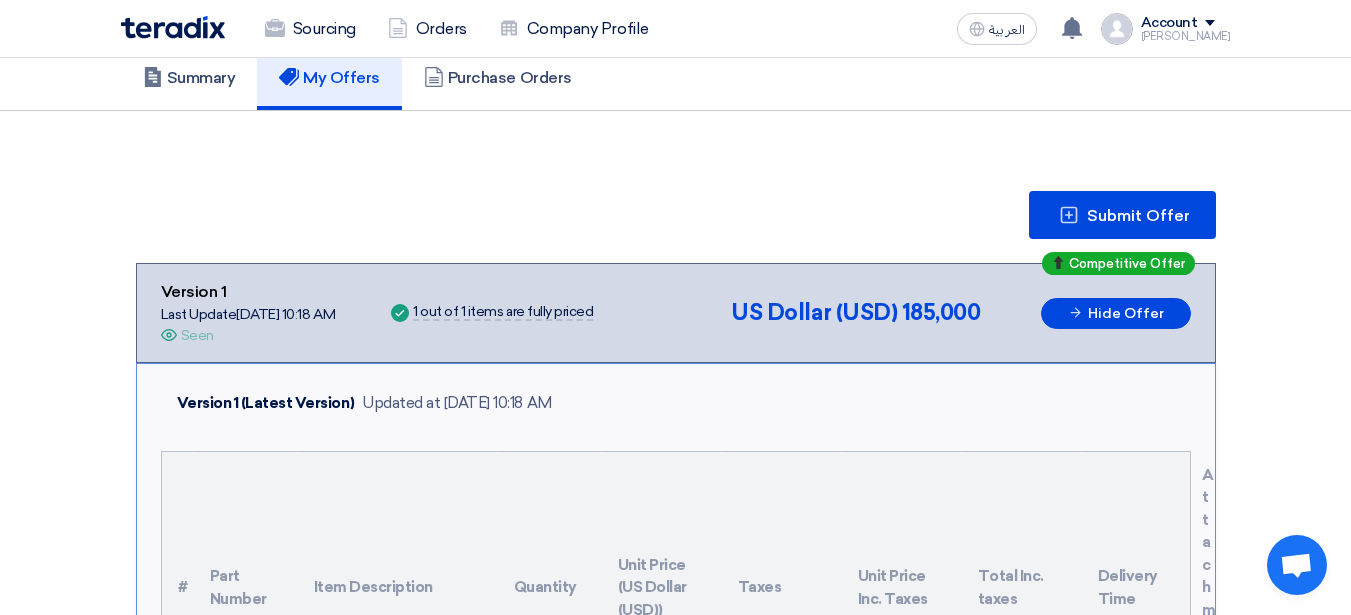 scroll, scrollTop: 0, scrollLeft: 0, axis: both 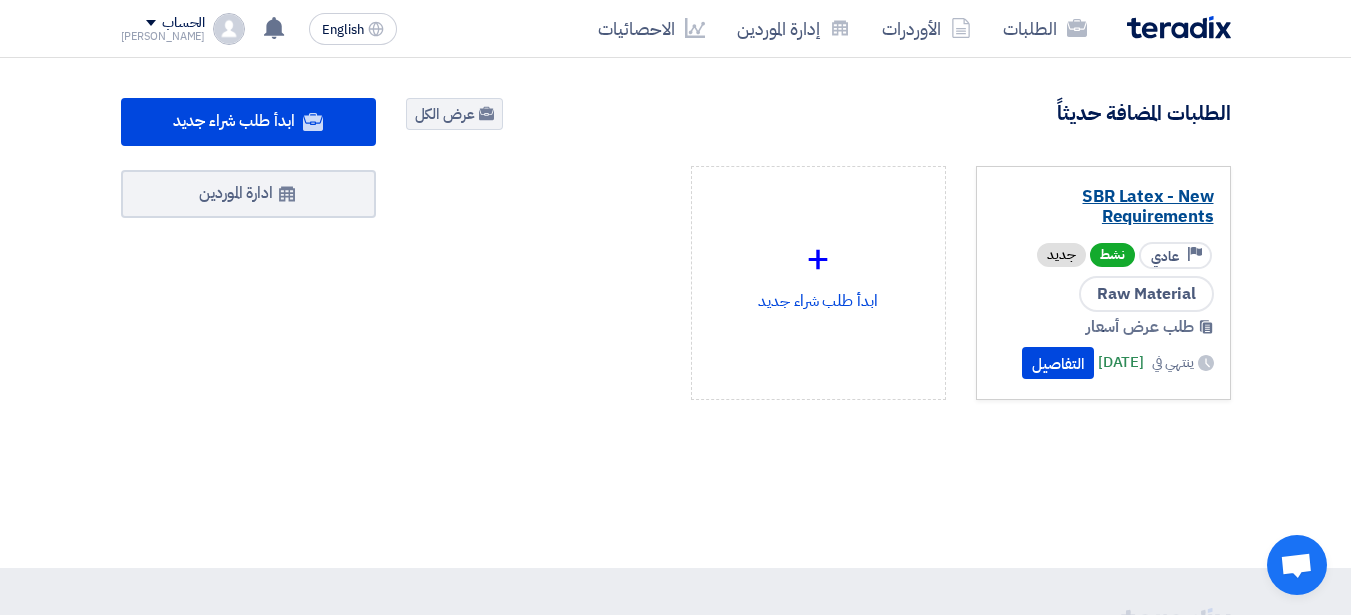 click on "SBR Latex - New Requirements" 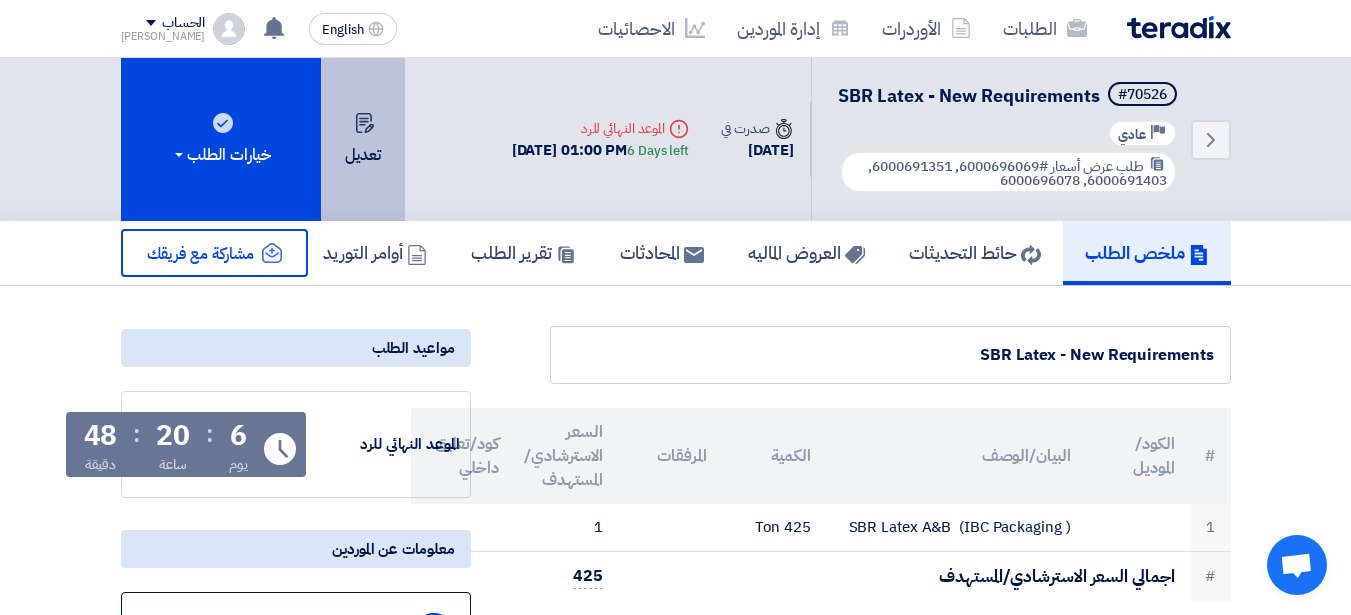 click on "تعديل" 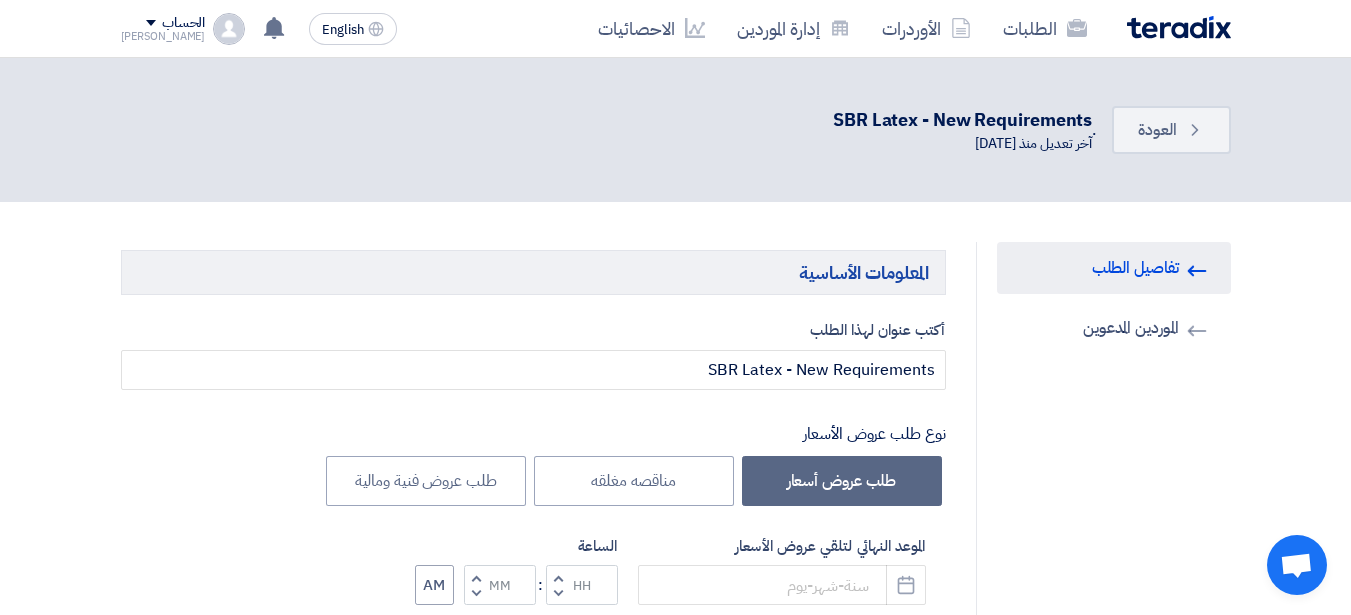 type on "[DATE]" 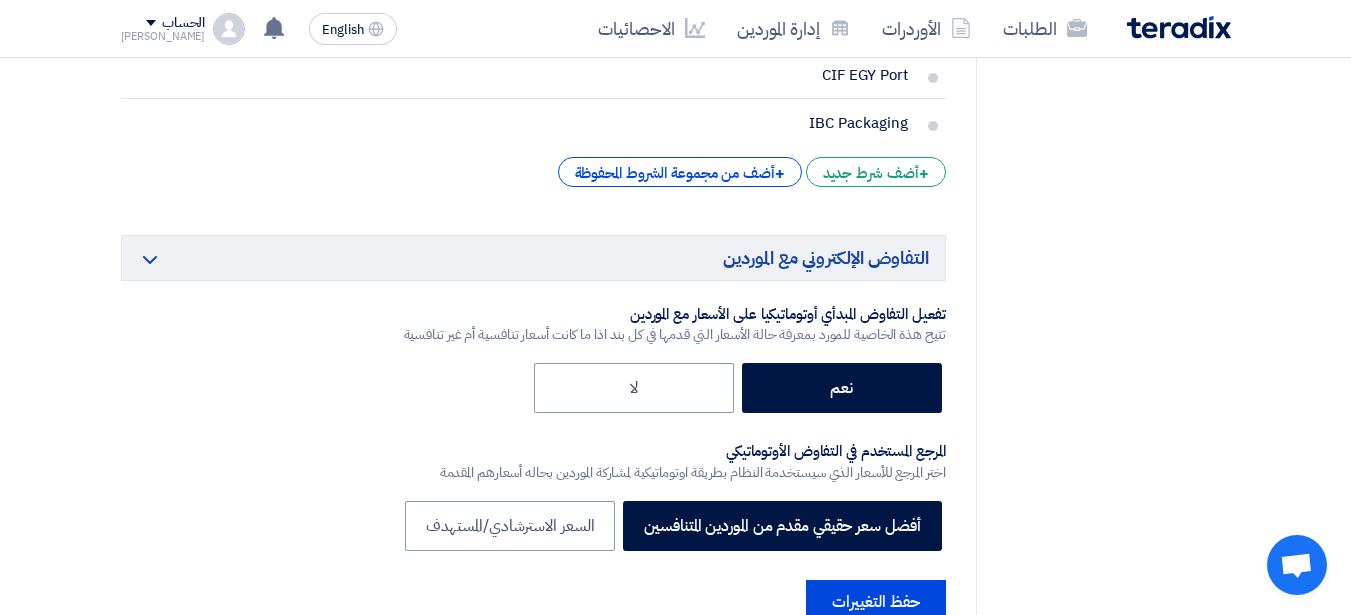 scroll, scrollTop: 3620, scrollLeft: 0, axis: vertical 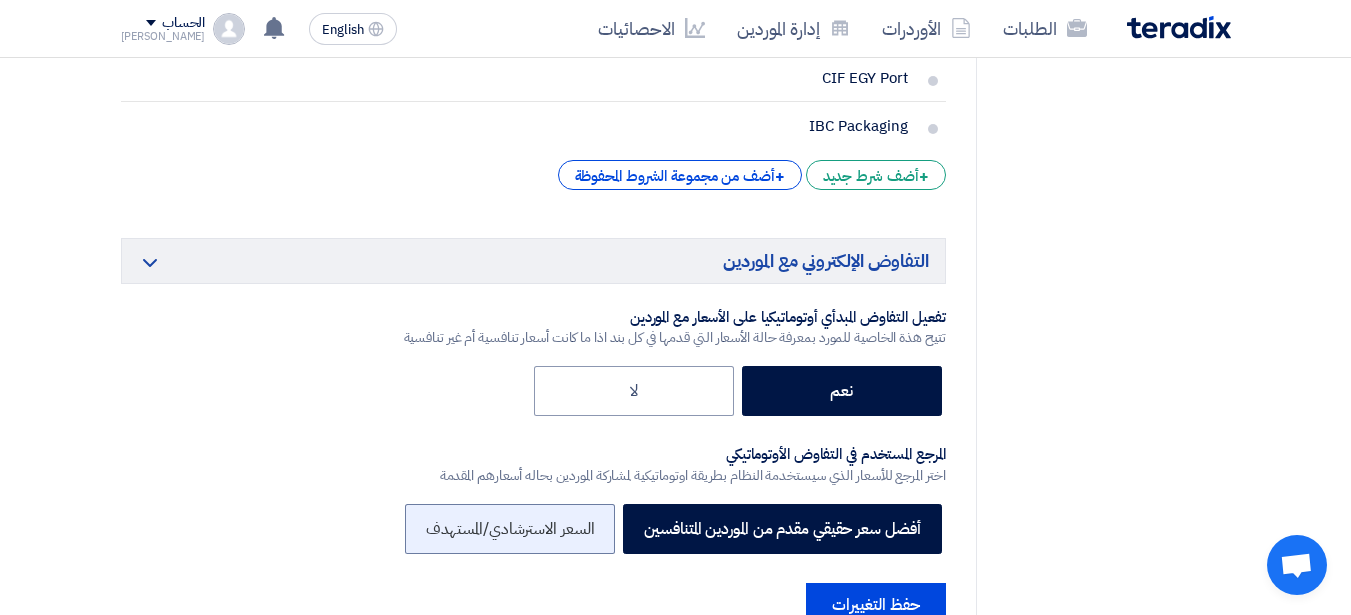 click on "السعر الاسترشادي/المستهدف" 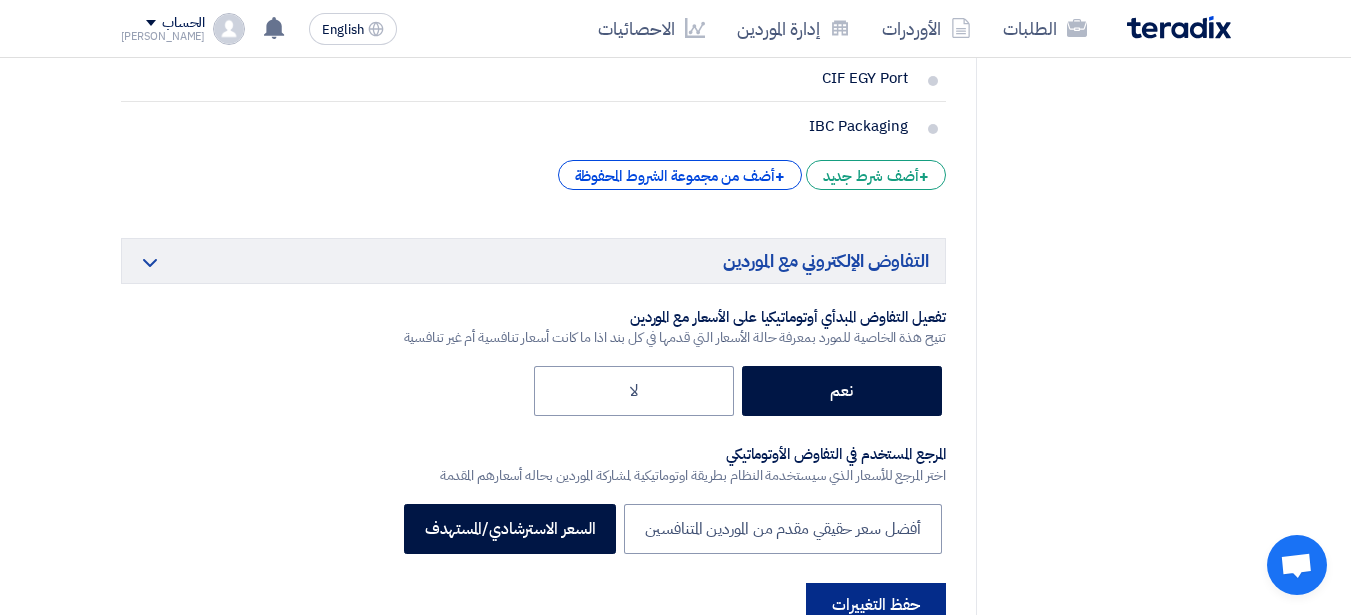 click on "حفظ التغييرات" 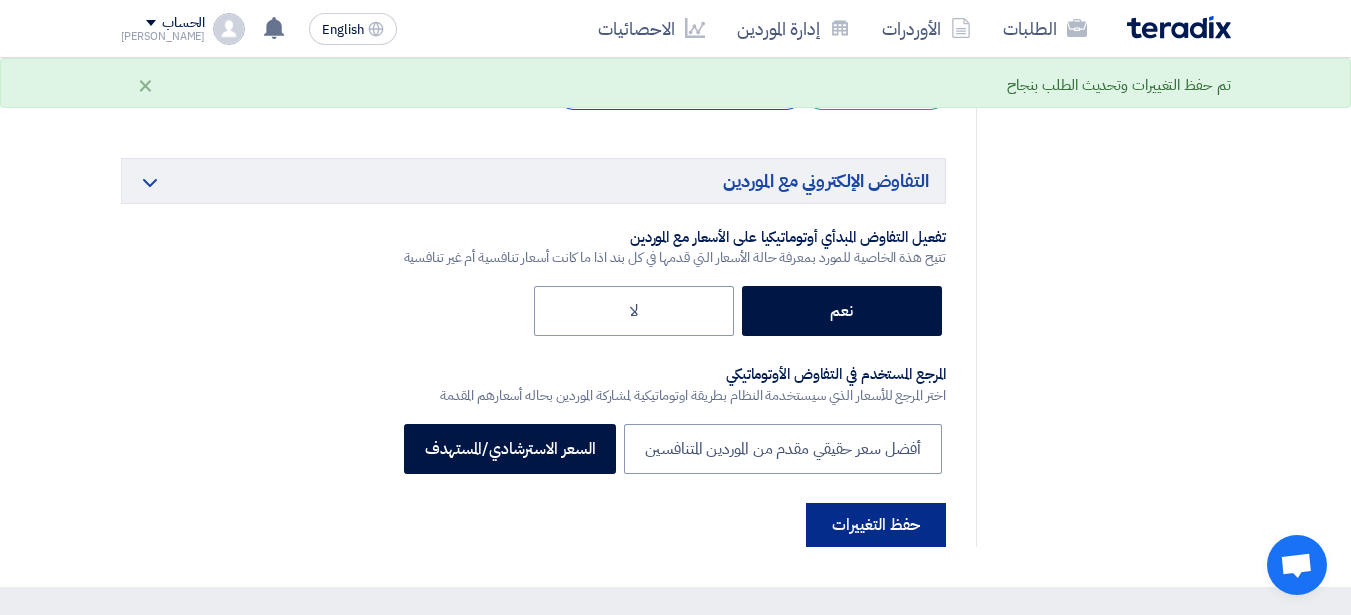 scroll, scrollTop: 3731, scrollLeft: 0, axis: vertical 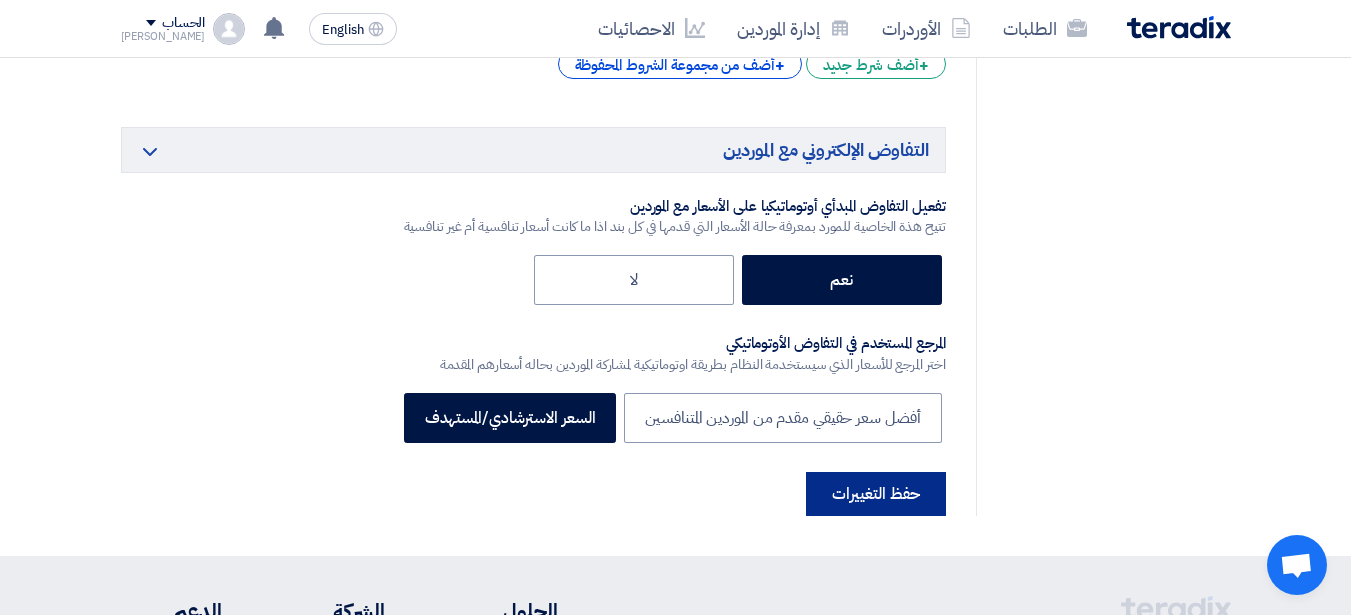 type 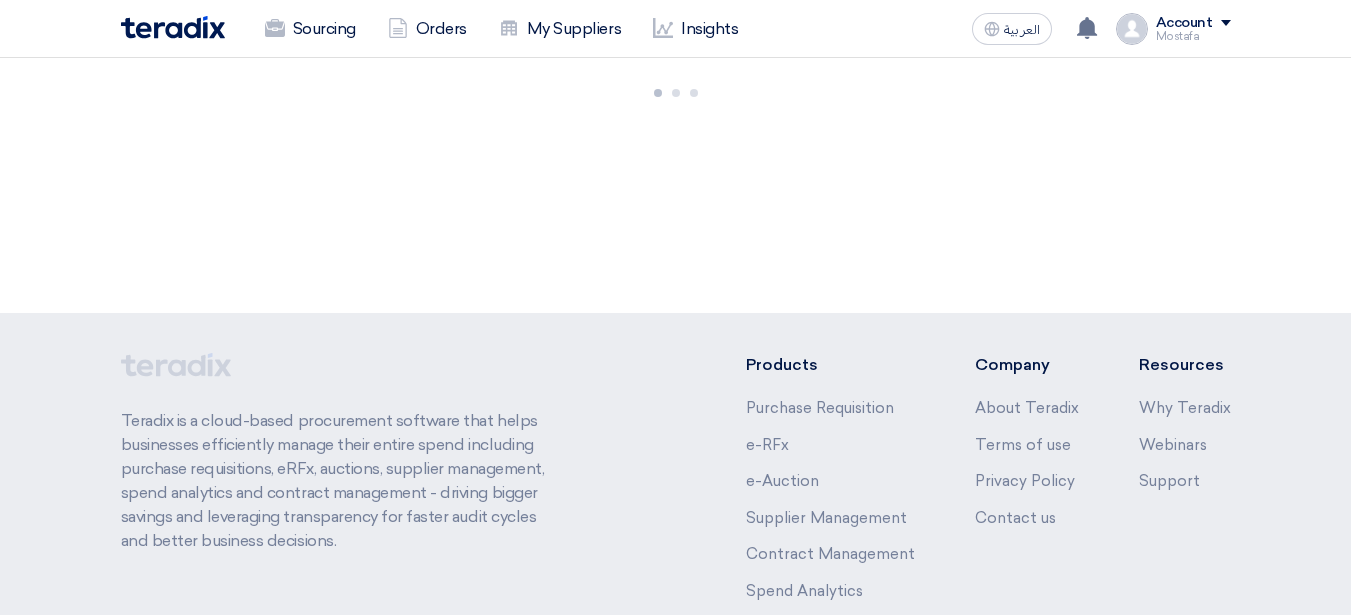 scroll, scrollTop: 0, scrollLeft: 0, axis: both 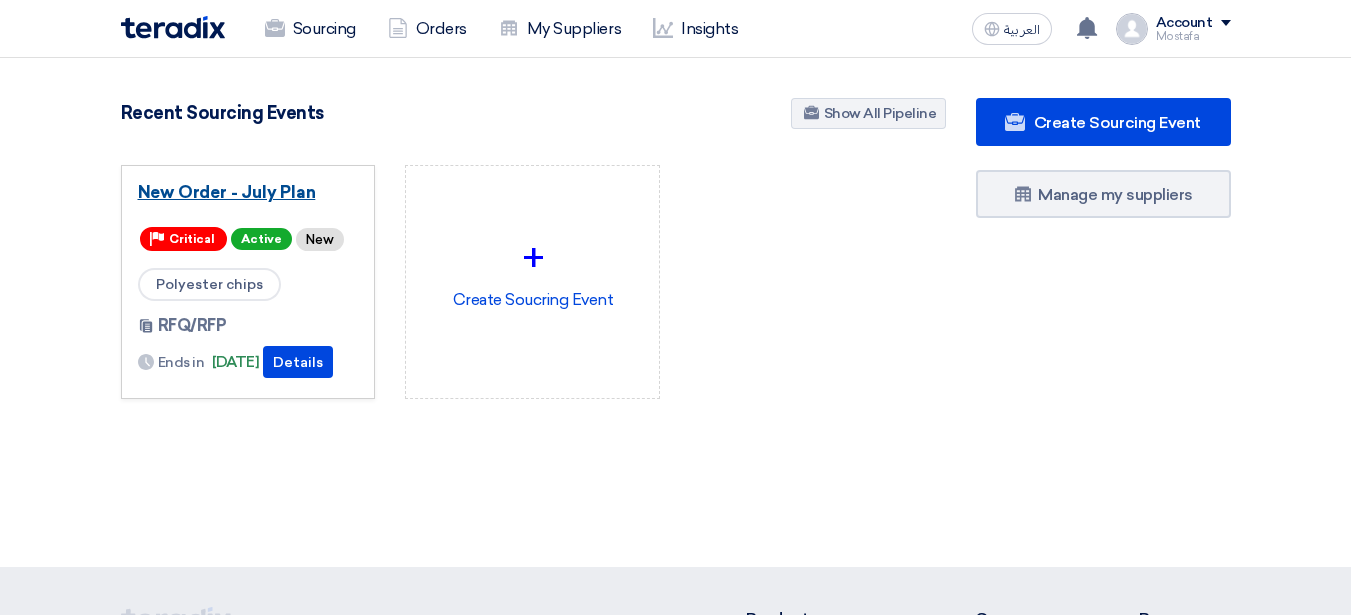 click on "New Order - July Plan" 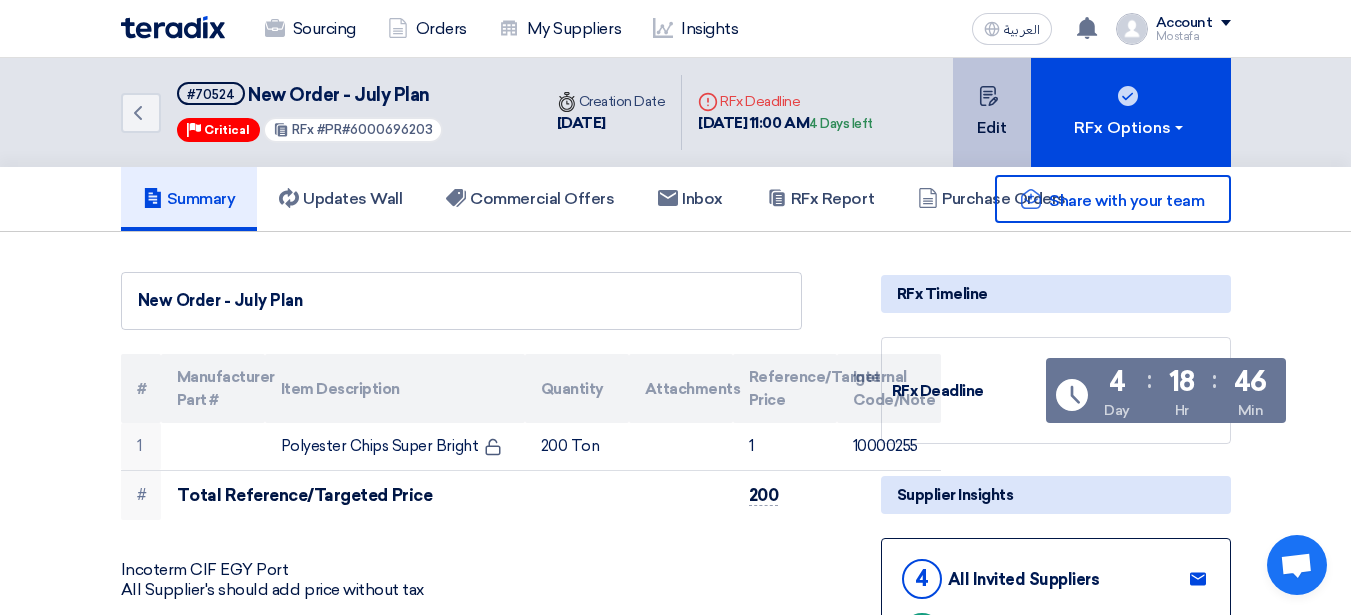 click 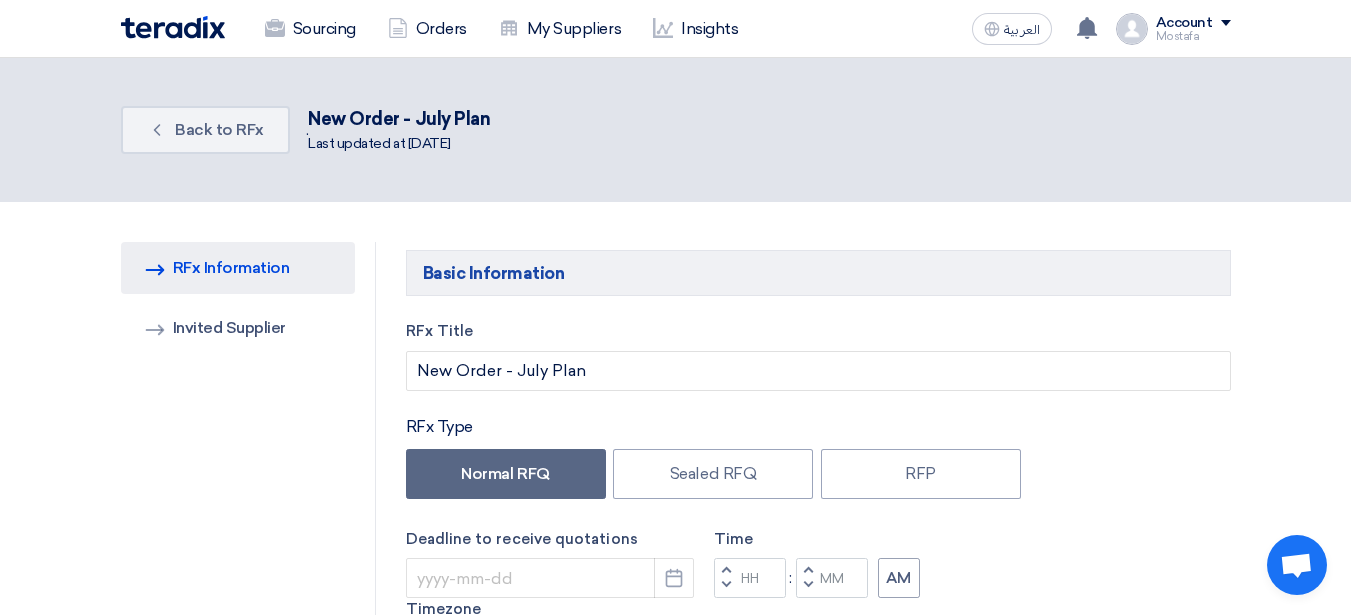 type on "7/15/2025" 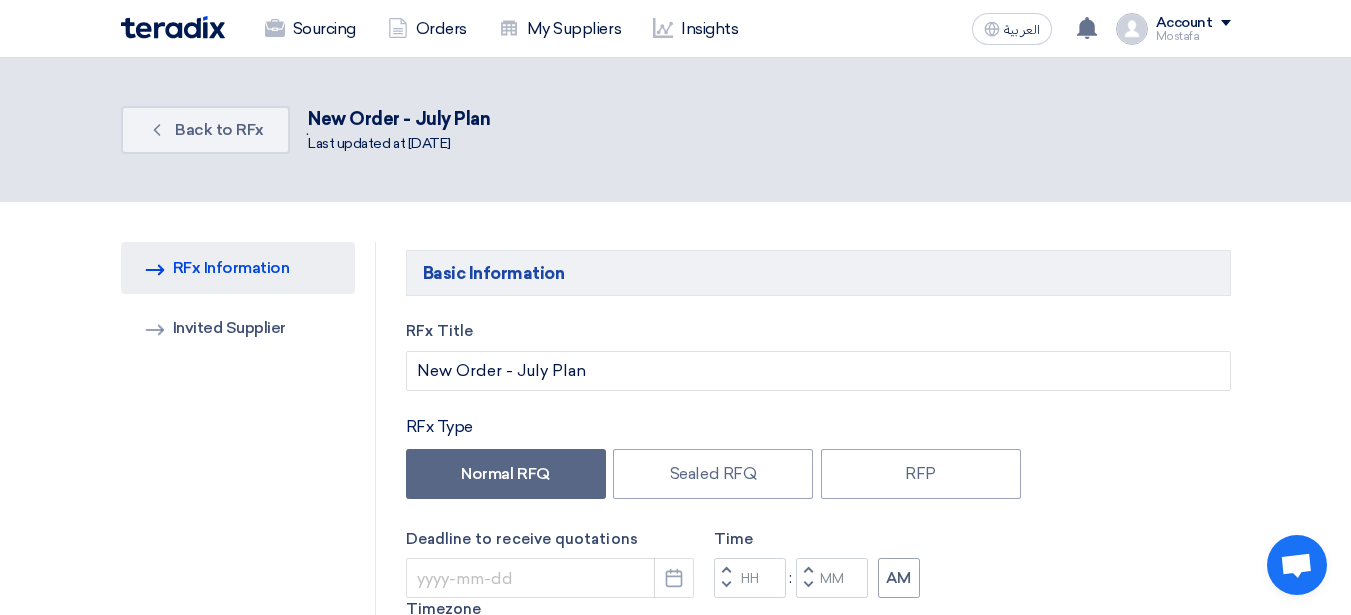 type on "11" 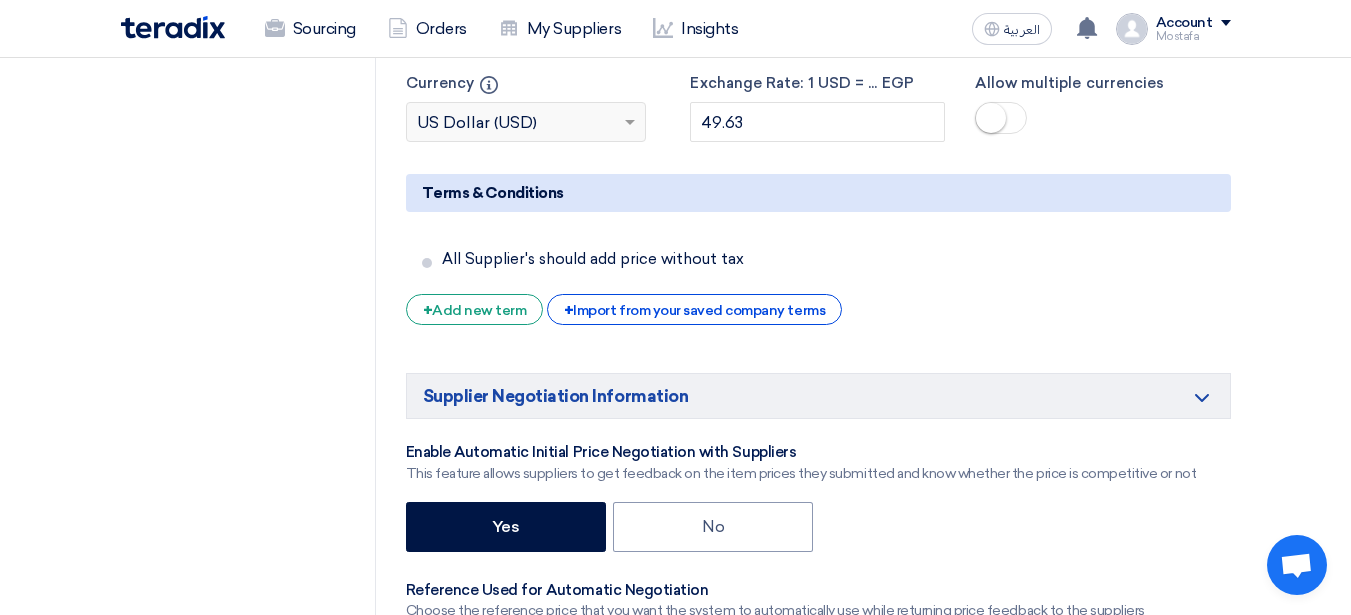 scroll, scrollTop: 3027, scrollLeft: 0, axis: vertical 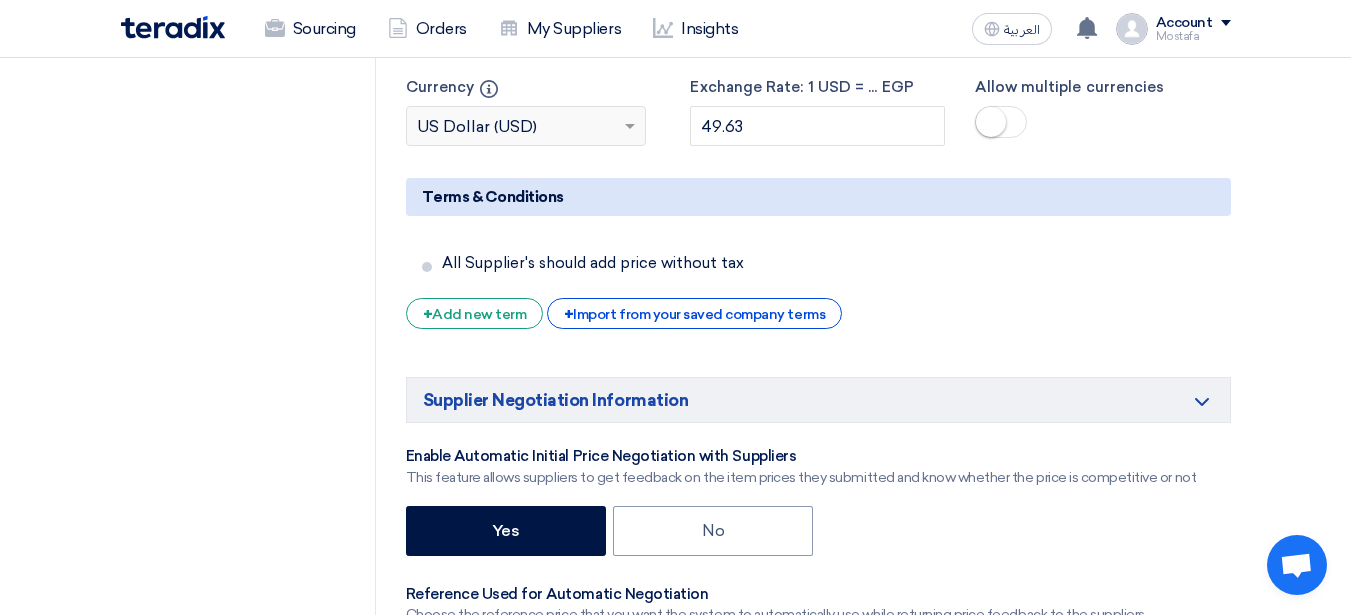 click on "Reference/Target Price" 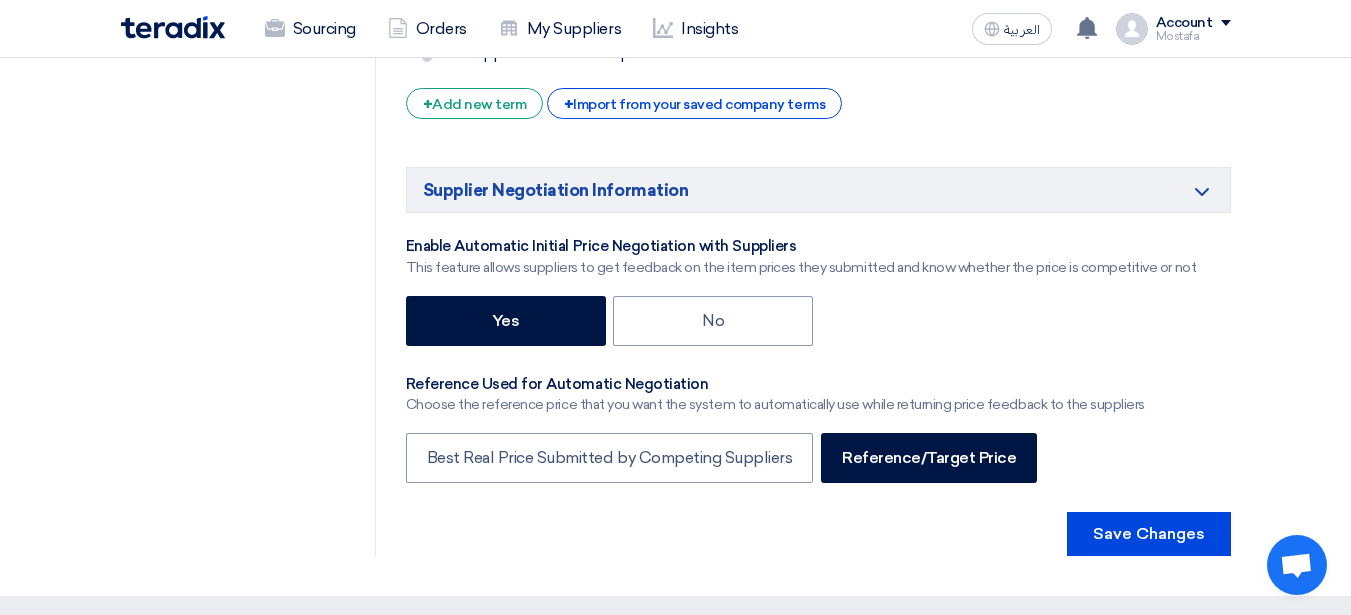 scroll, scrollTop: 3254, scrollLeft: 0, axis: vertical 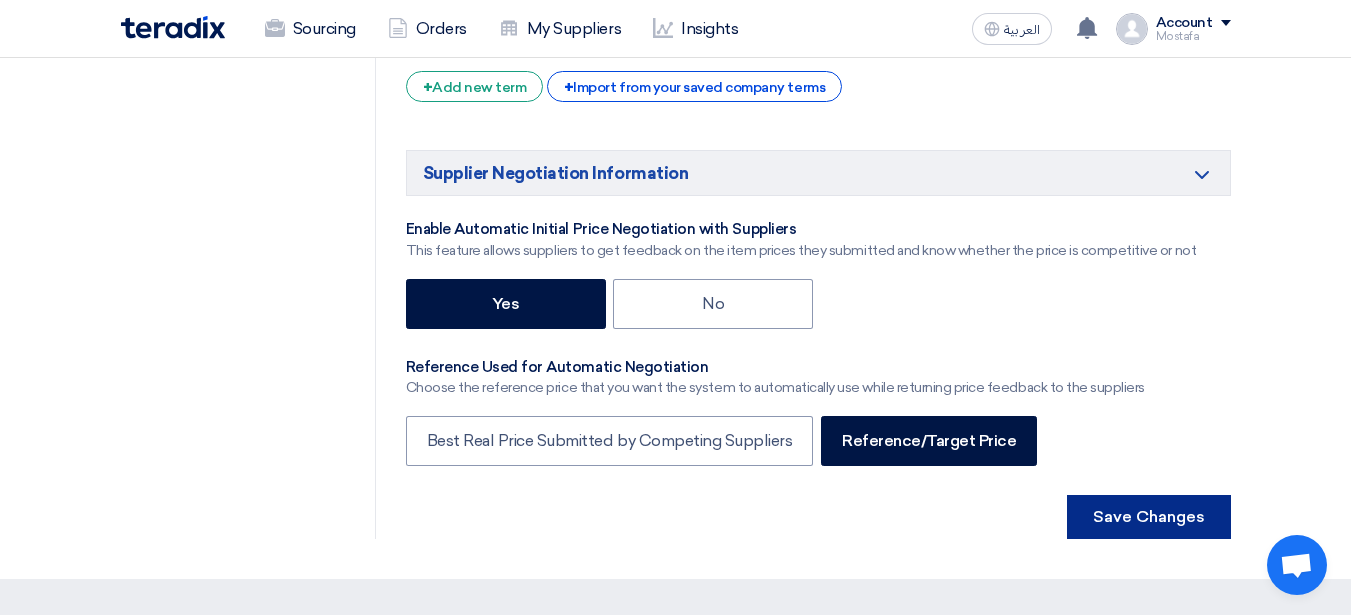 click on "Save Changes" 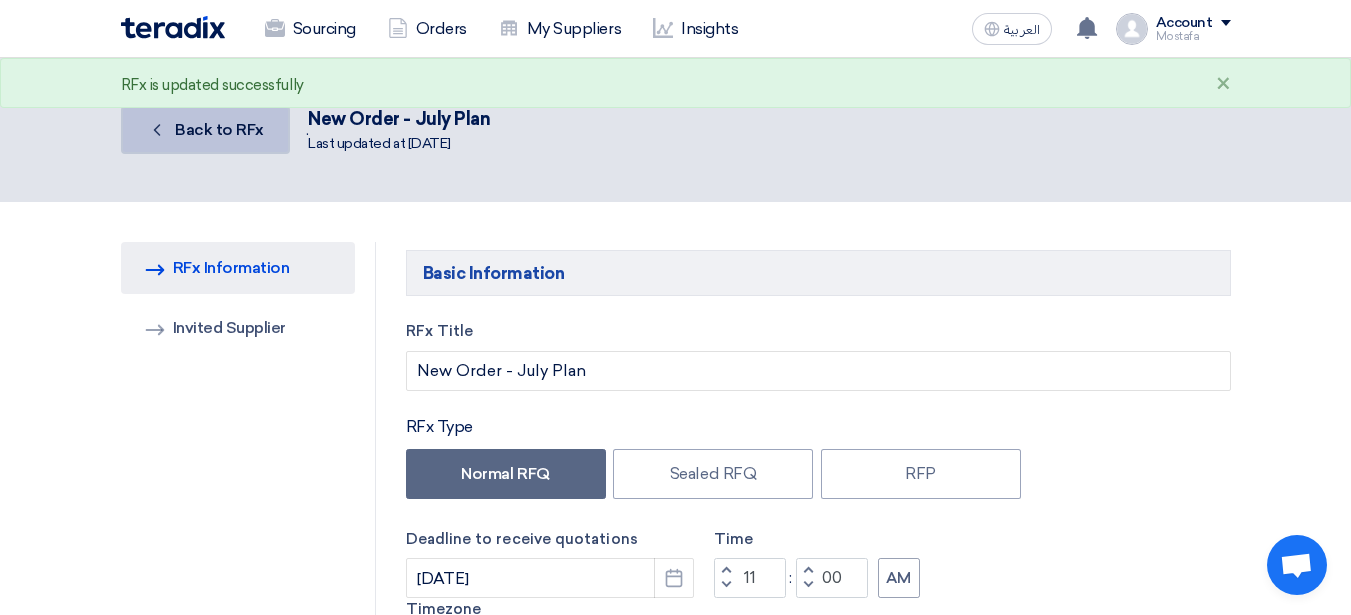 click on "Back
Back to RFx" 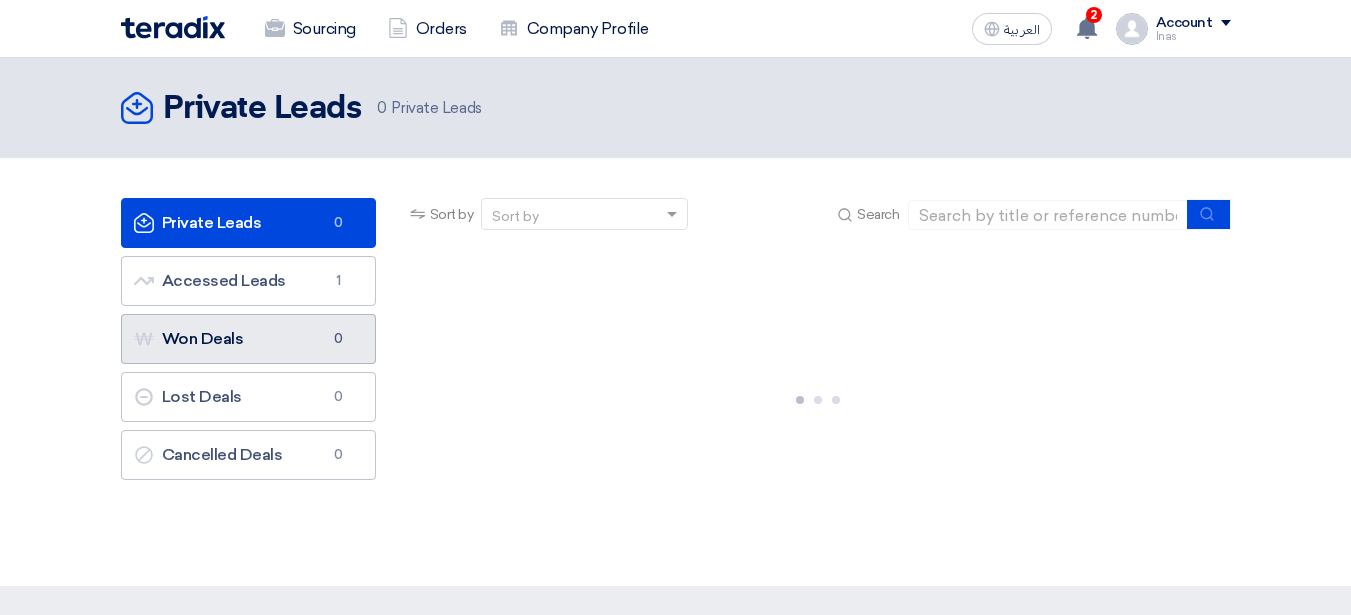 scroll, scrollTop: 0, scrollLeft: 0, axis: both 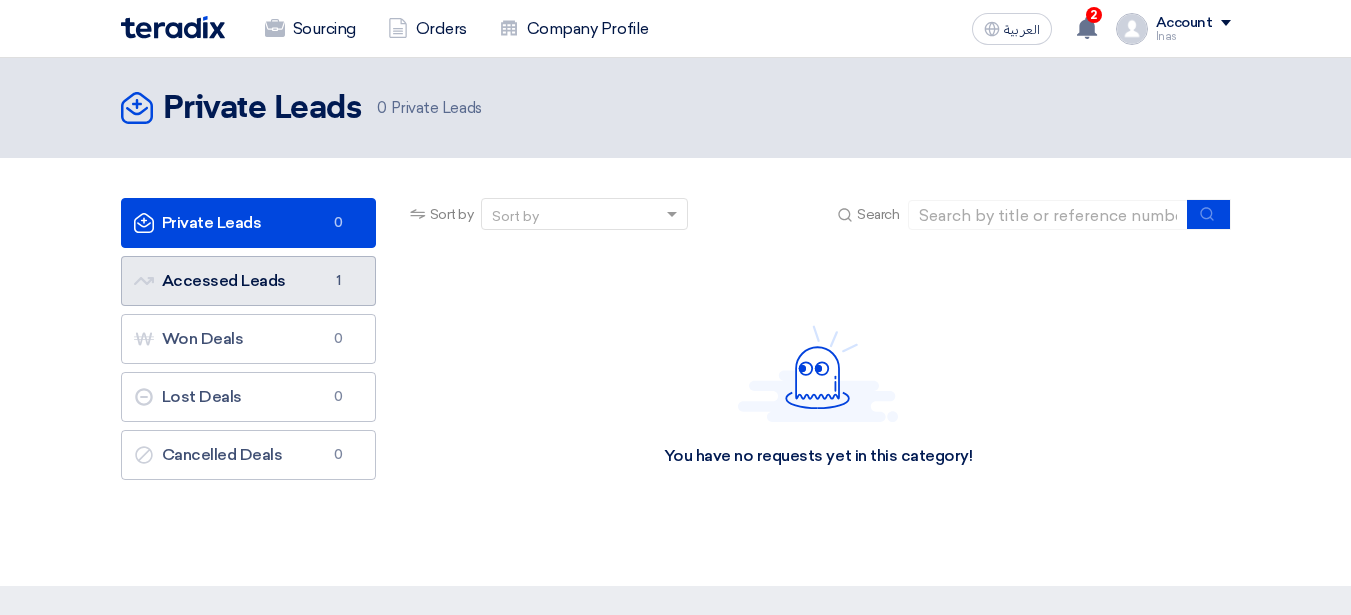 click on "Accessed Leads
Accessed Leads
1" 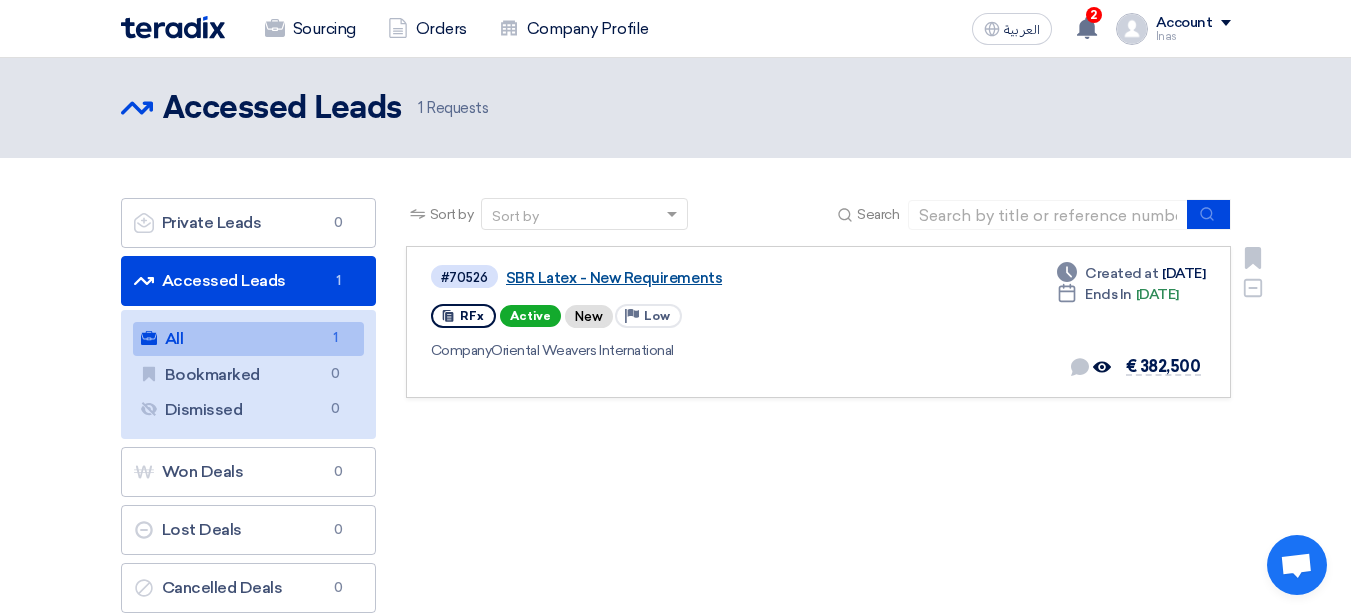 click on "SBR Latex - New Requirements" 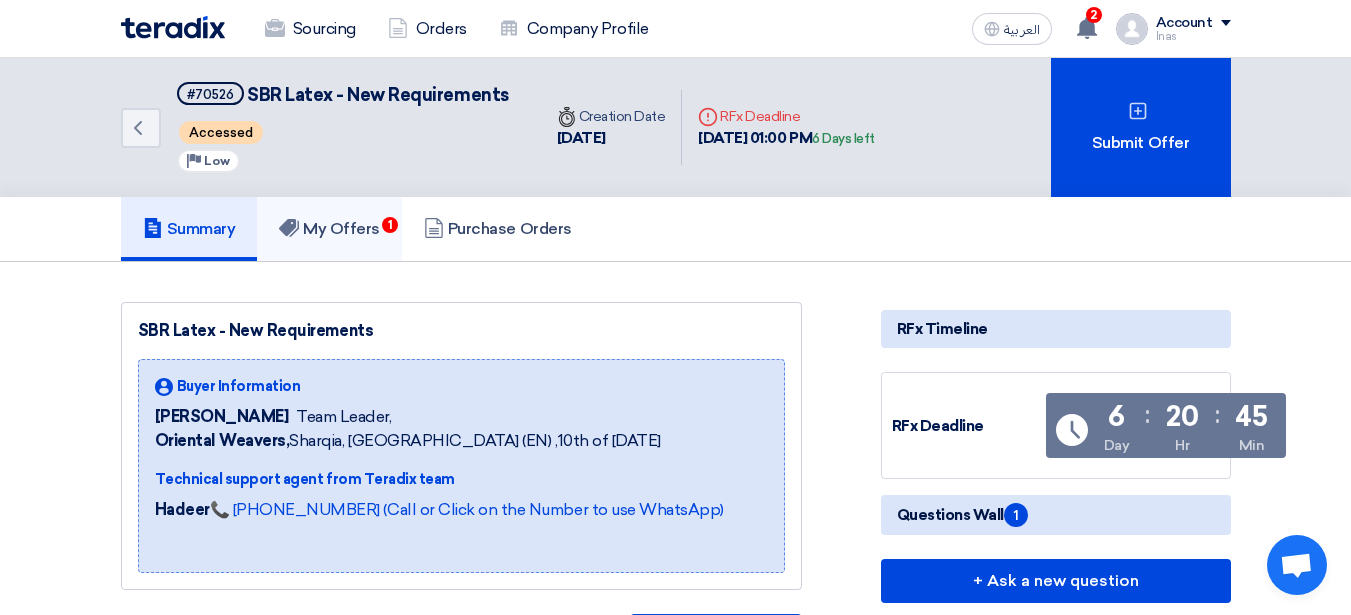 click on "My Offers
1" 